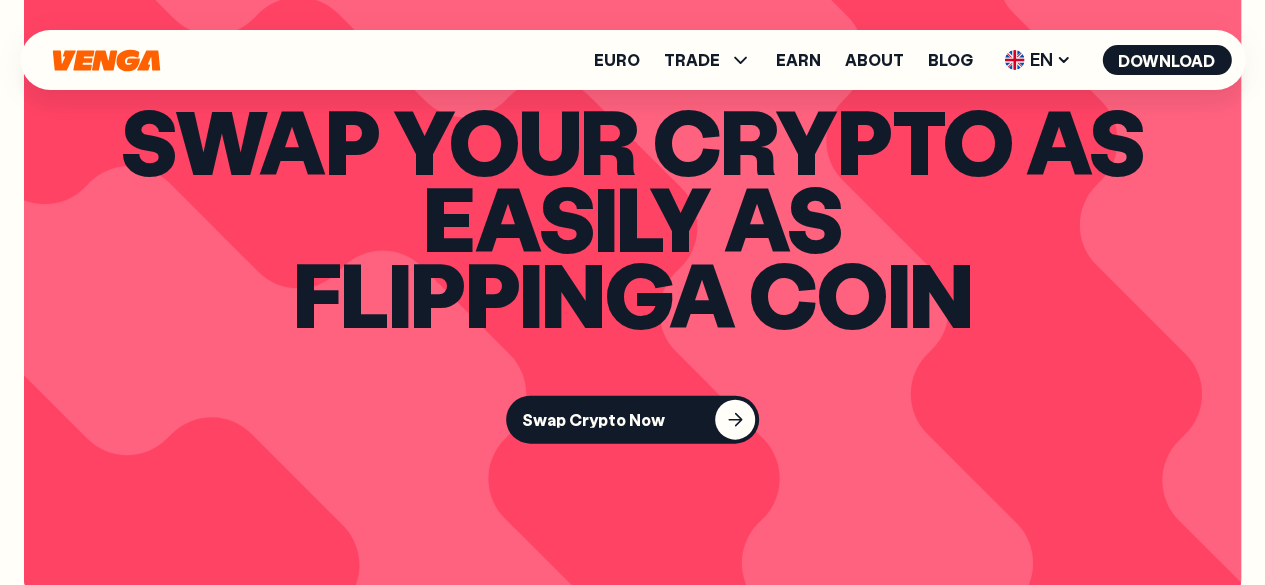 scroll, scrollTop: 1980, scrollLeft: 0, axis: vertical 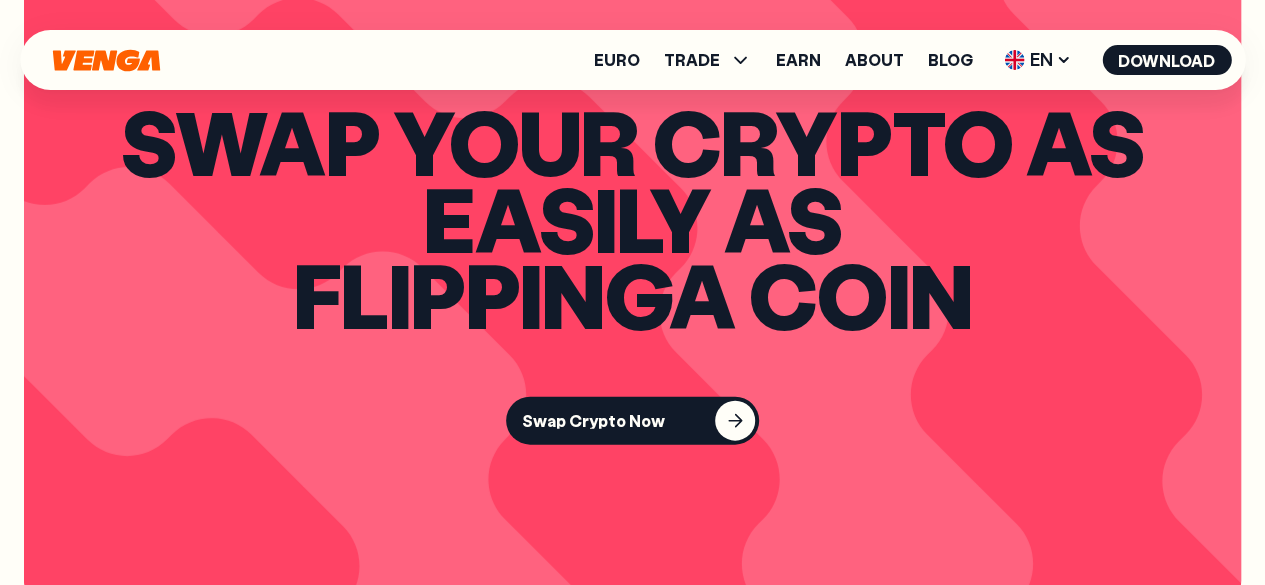 click on "Swap Crypto Now" at bounding box center (632, 421) 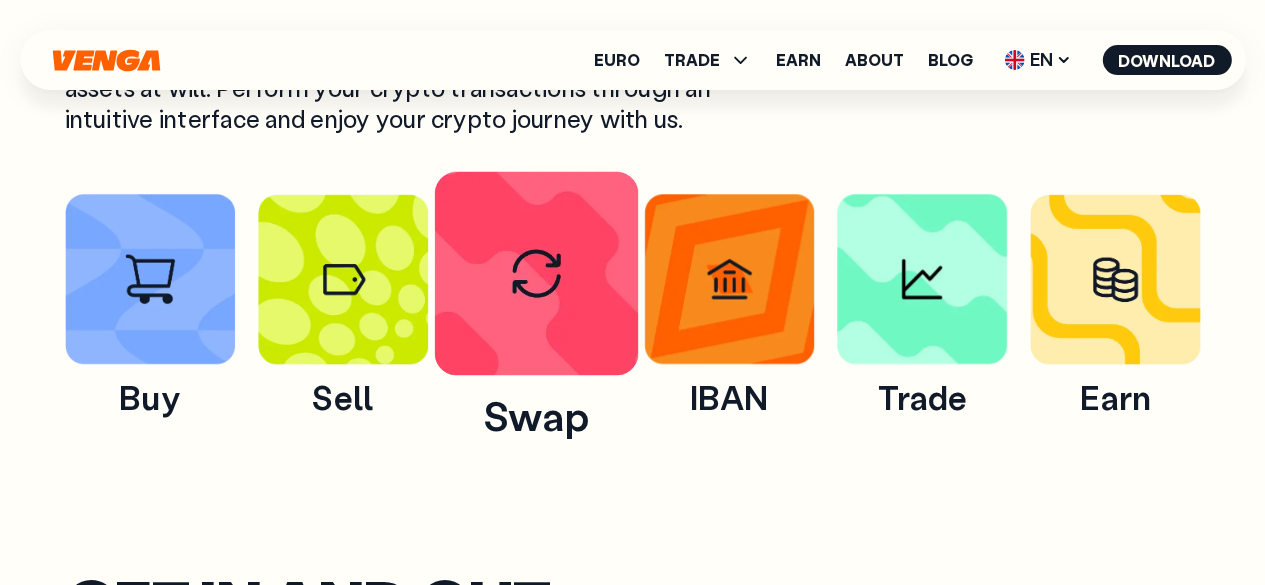 scroll, scrollTop: 964, scrollLeft: 0, axis: vertical 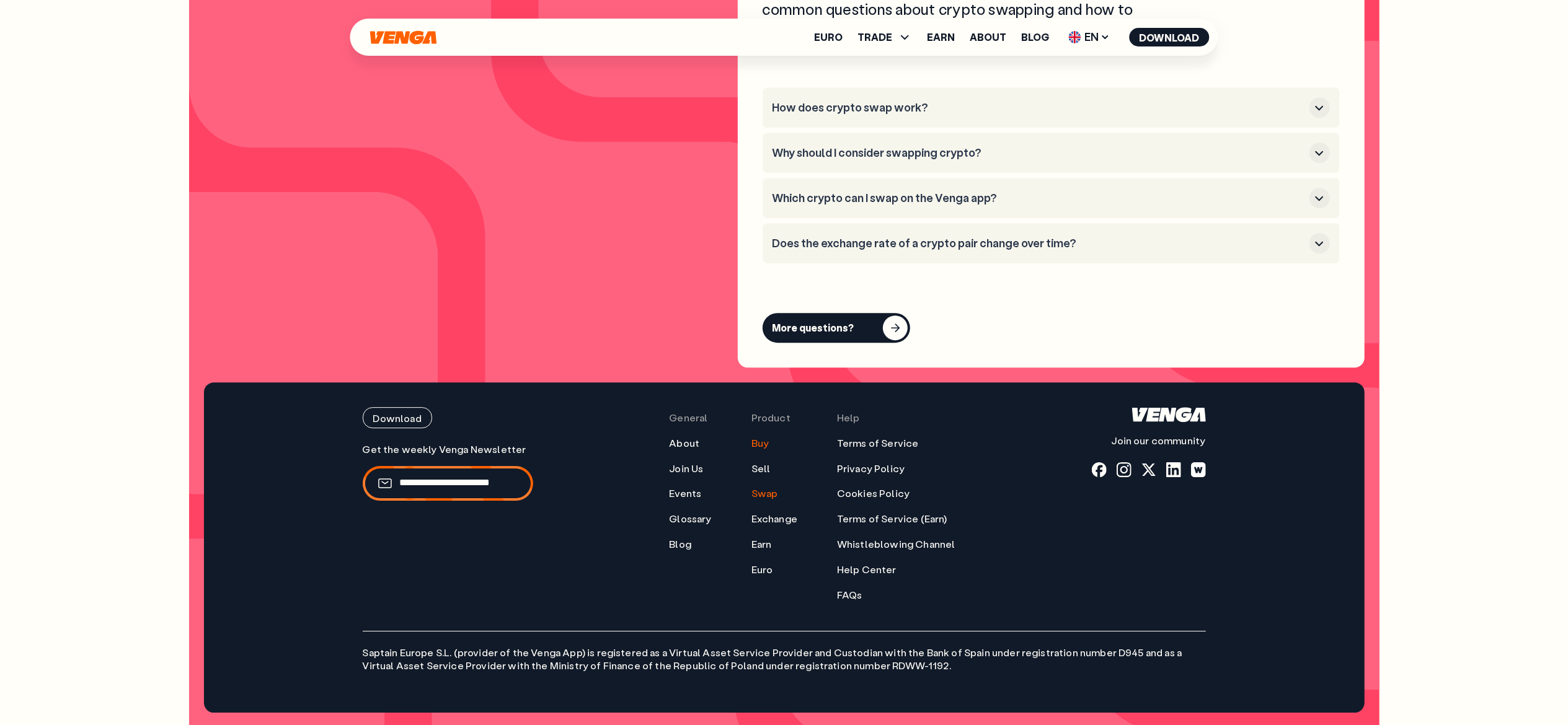 click on "Buy" at bounding box center (760, 443) 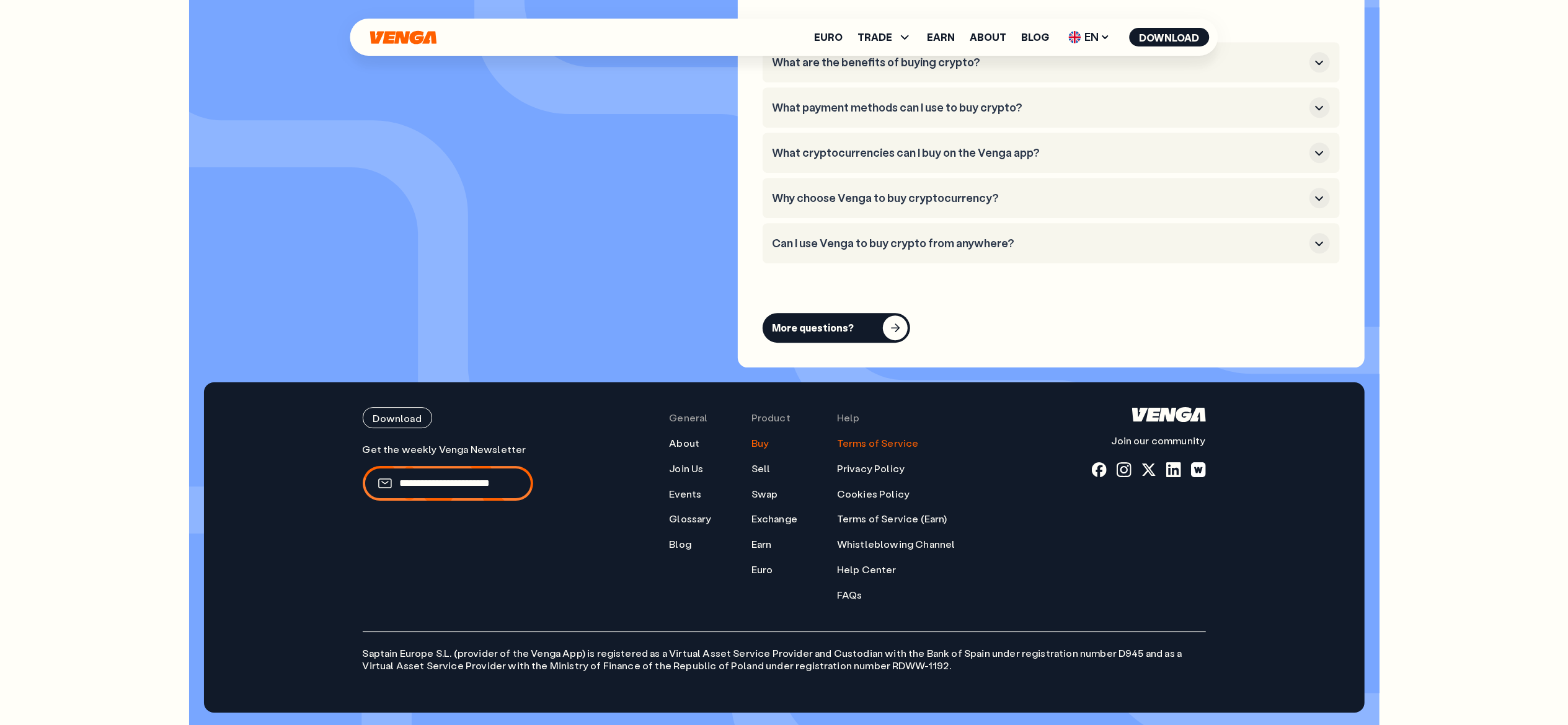 scroll, scrollTop: 3753, scrollLeft: 0, axis: vertical 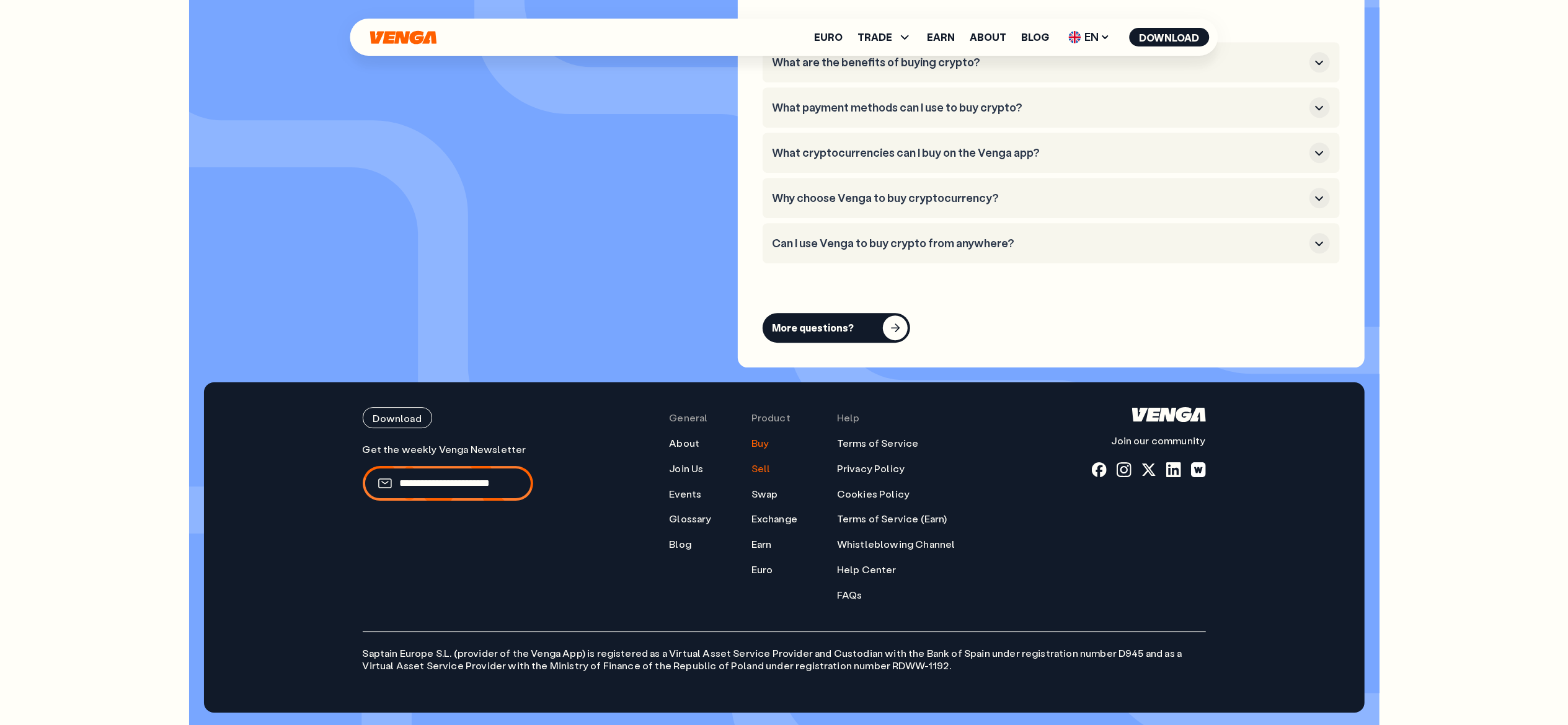 click on "Sell" at bounding box center [761, 468] 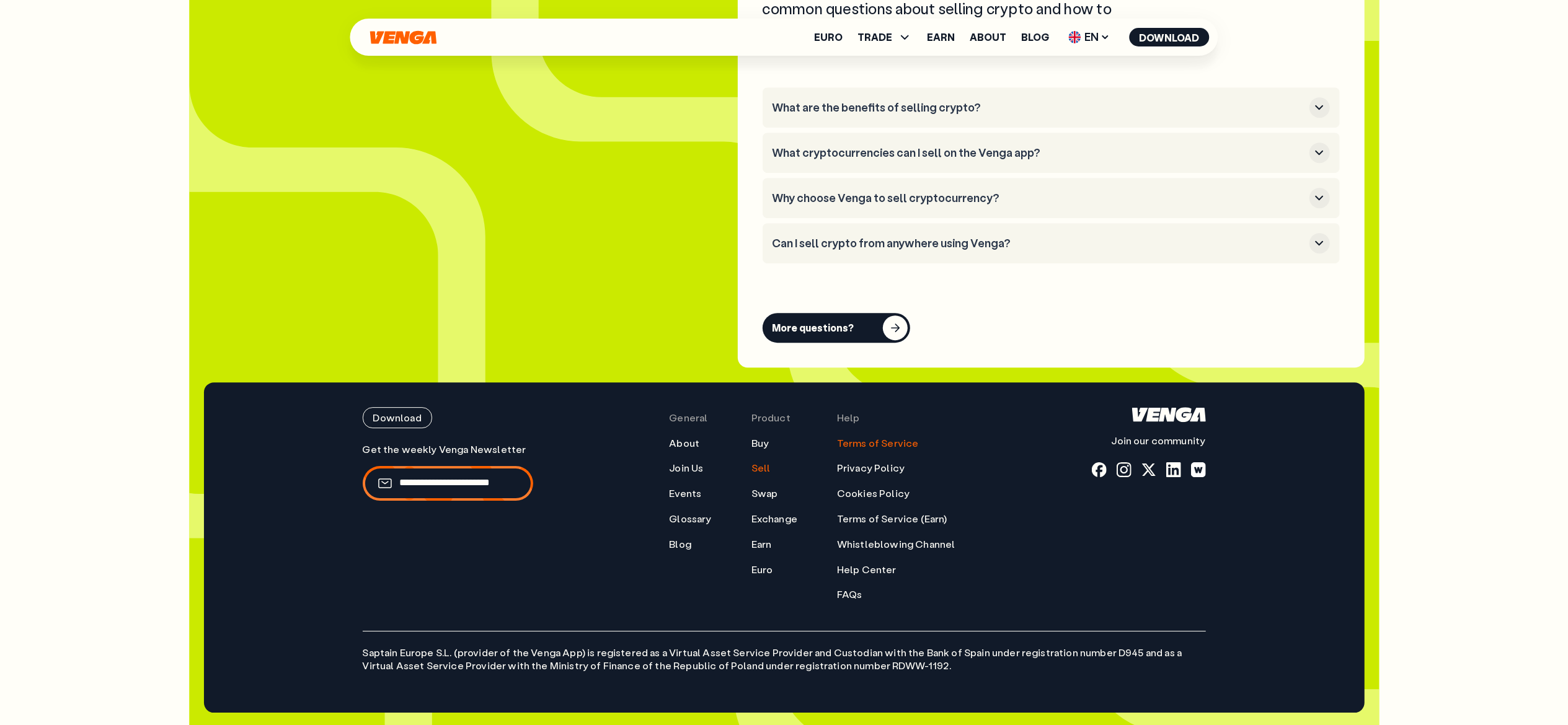 scroll, scrollTop: 3693, scrollLeft: 0, axis: vertical 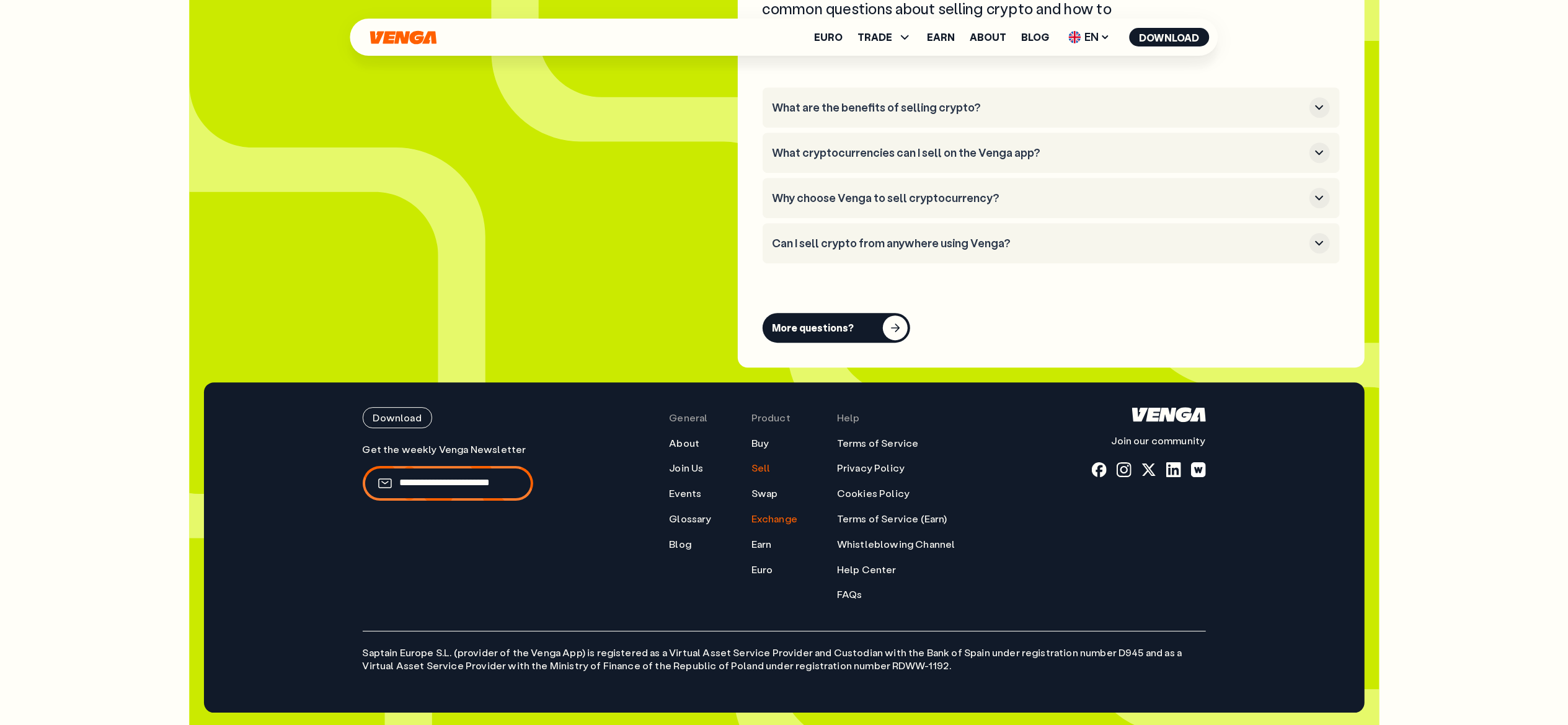 click on "Exchange" at bounding box center [774, 519] 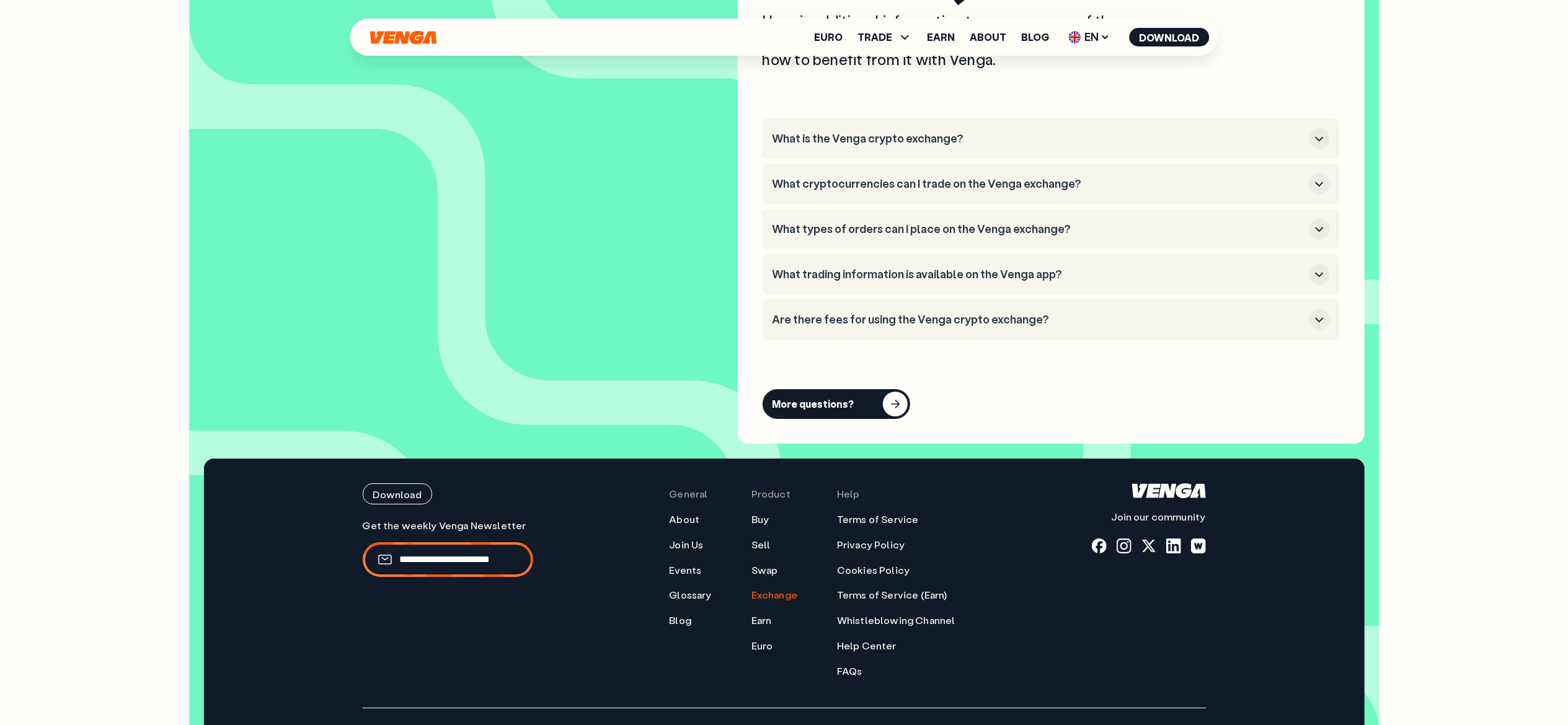 scroll, scrollTop: 4295, scrollLeft: 0, axis: vertical 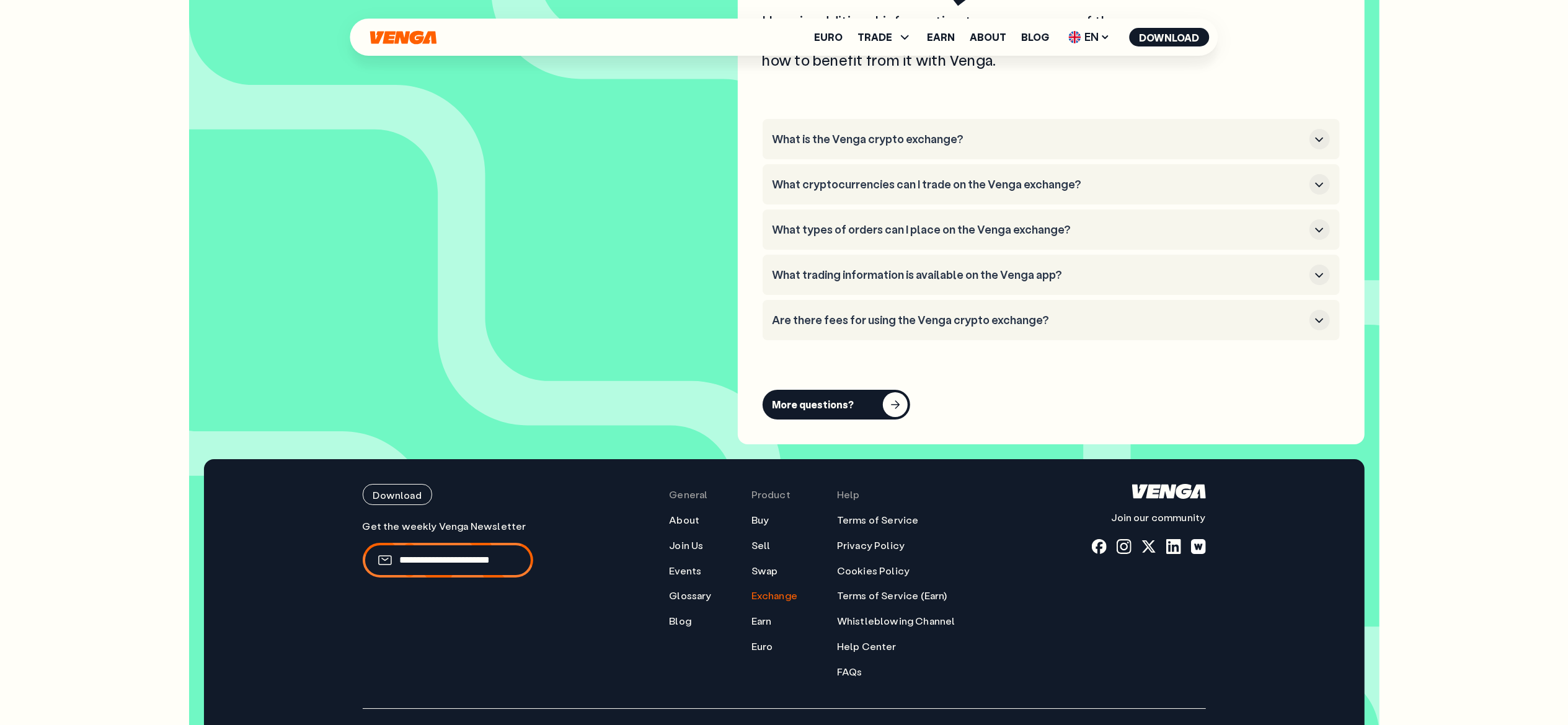 click on "What cryptocurrencies can I trade on the Venga exchange?" at bounding box center [1039, 185] 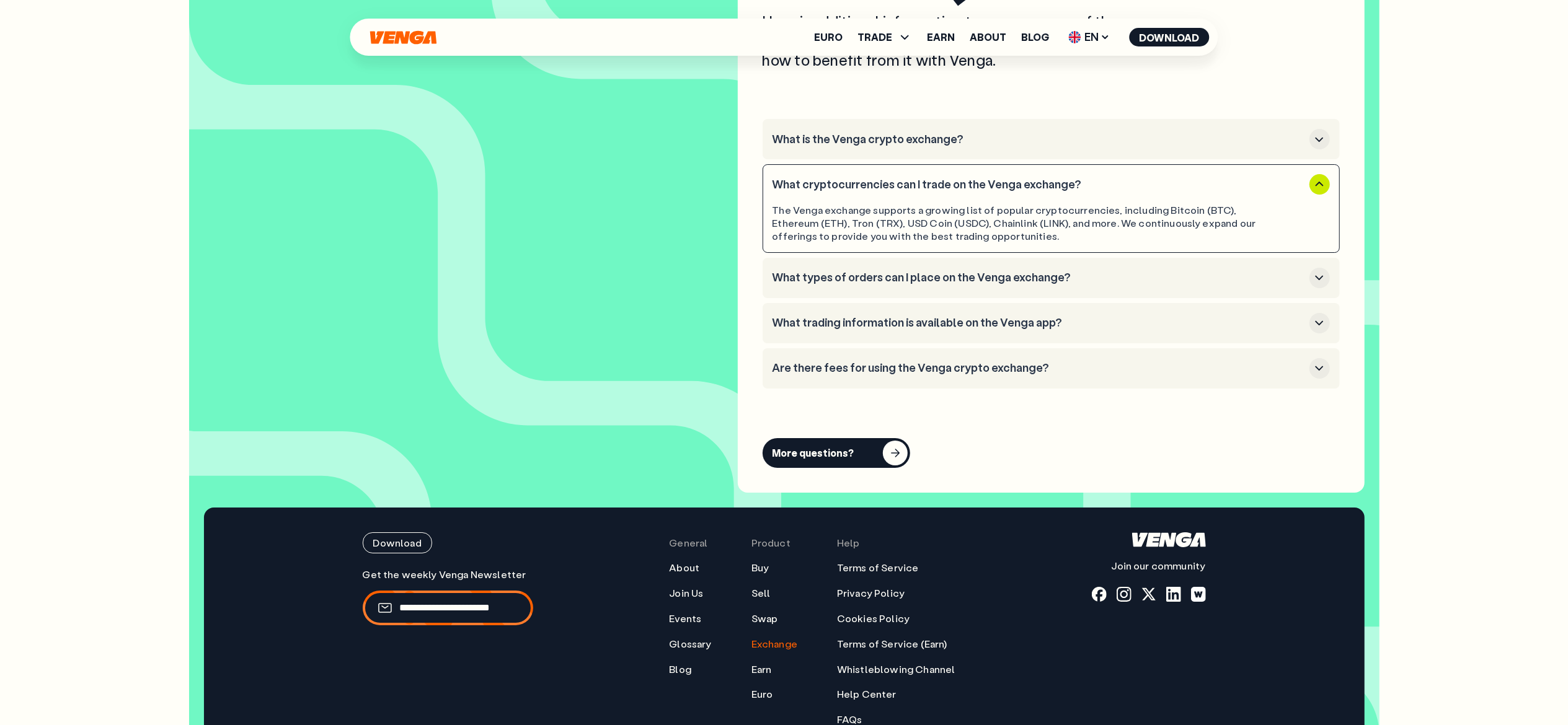 click on "What is the Venga crypto exchange?" at bounding box center (1051, 139) 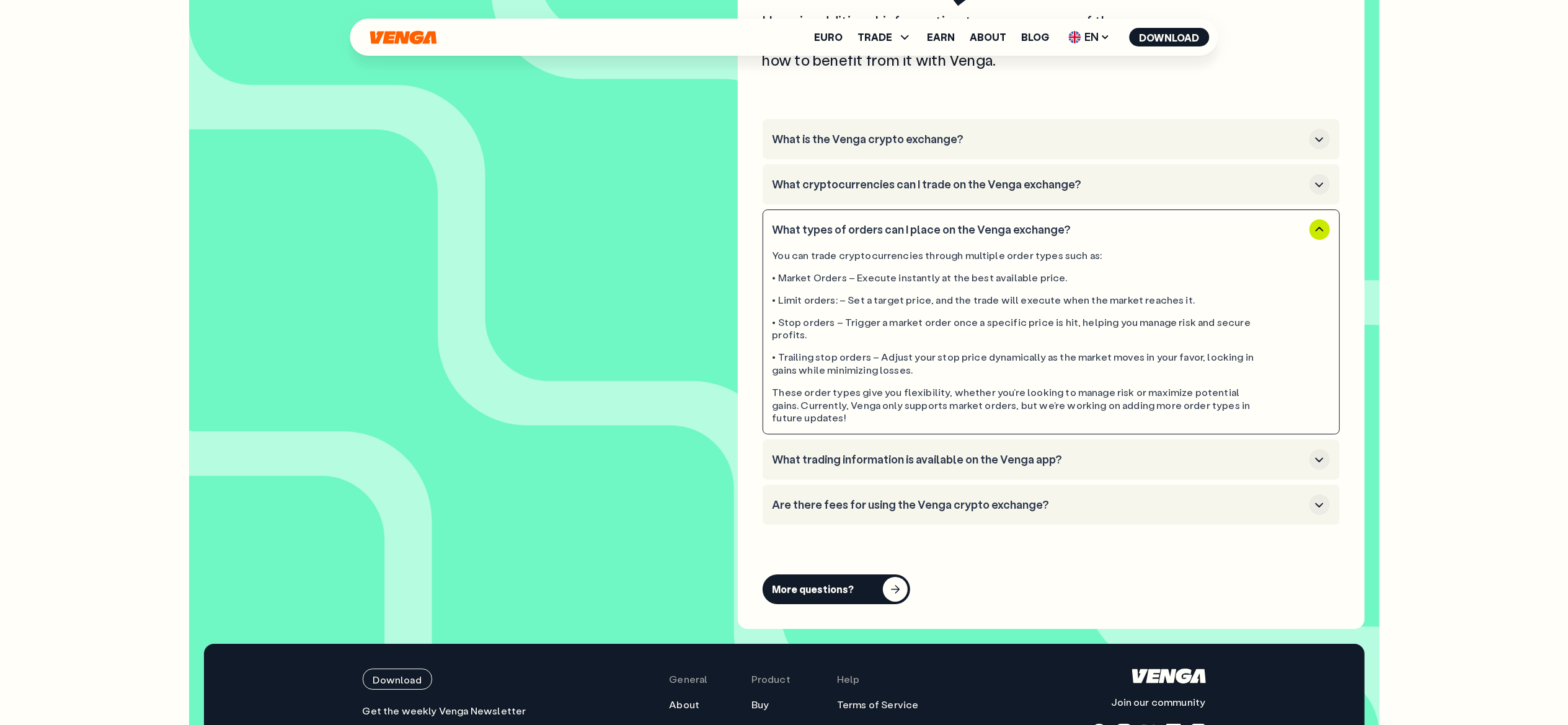 click on "What trading information is available on the Venga app?" at bounding box center [1039, 460] 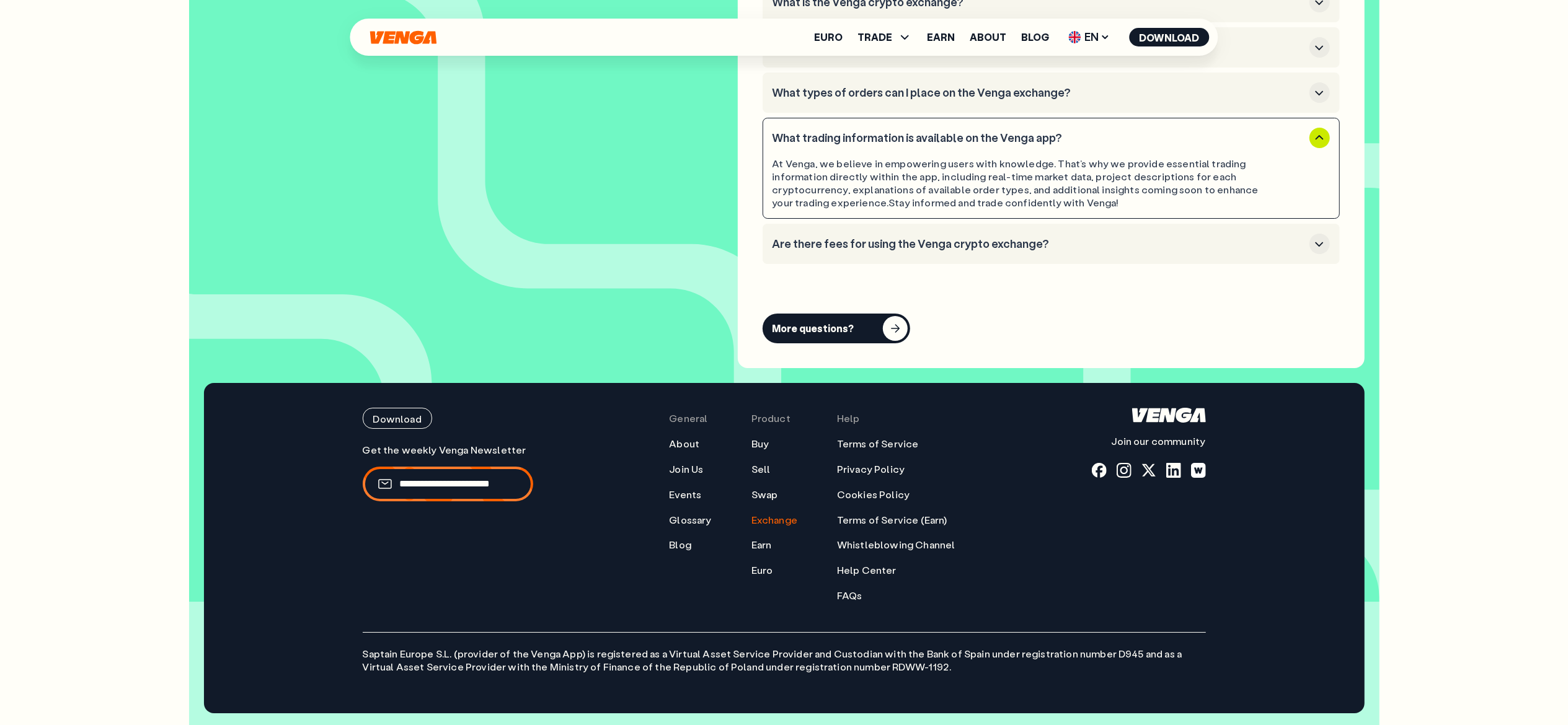 scroll, scrollTop: 4435, scrollLeft: 0, axis: vertical 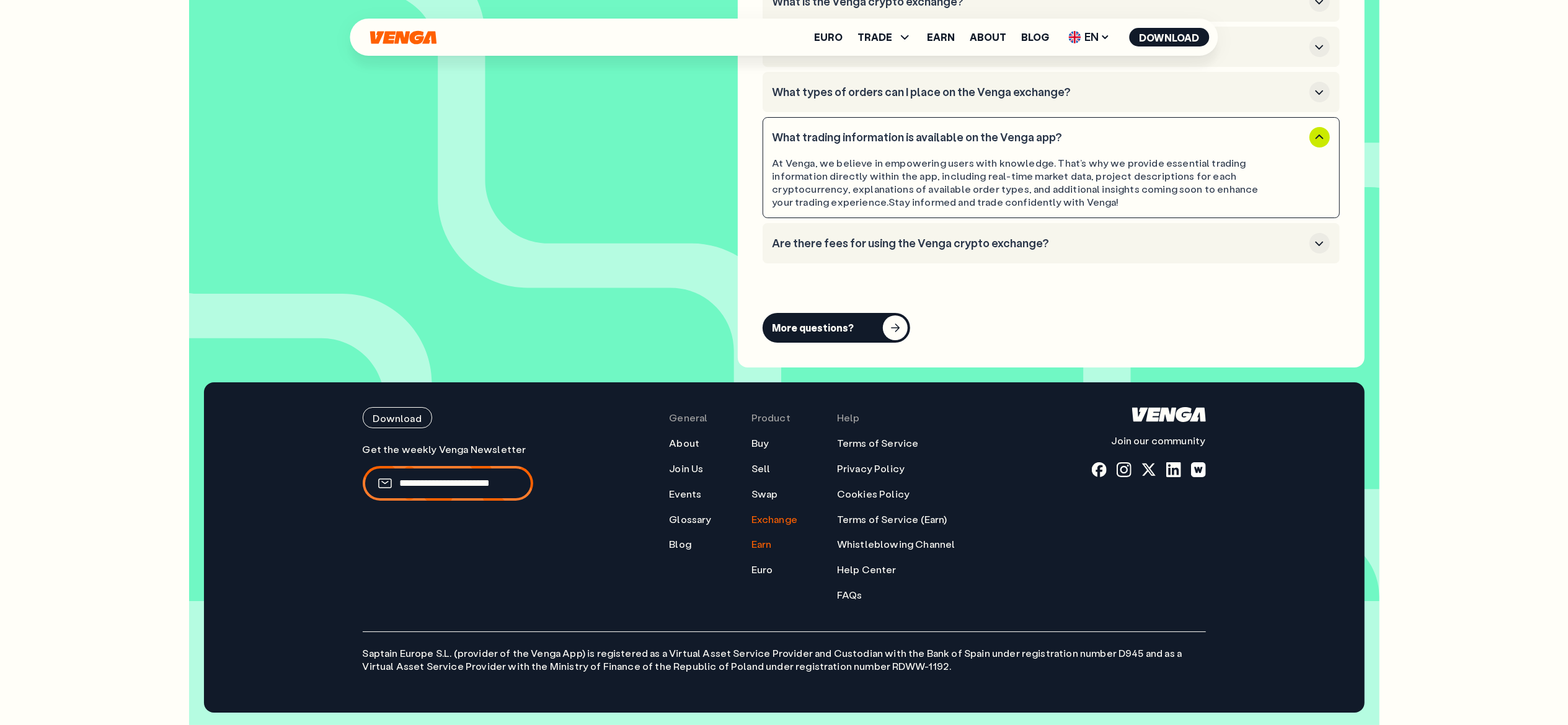 click on "Earn" at bounding box center (761, 544) 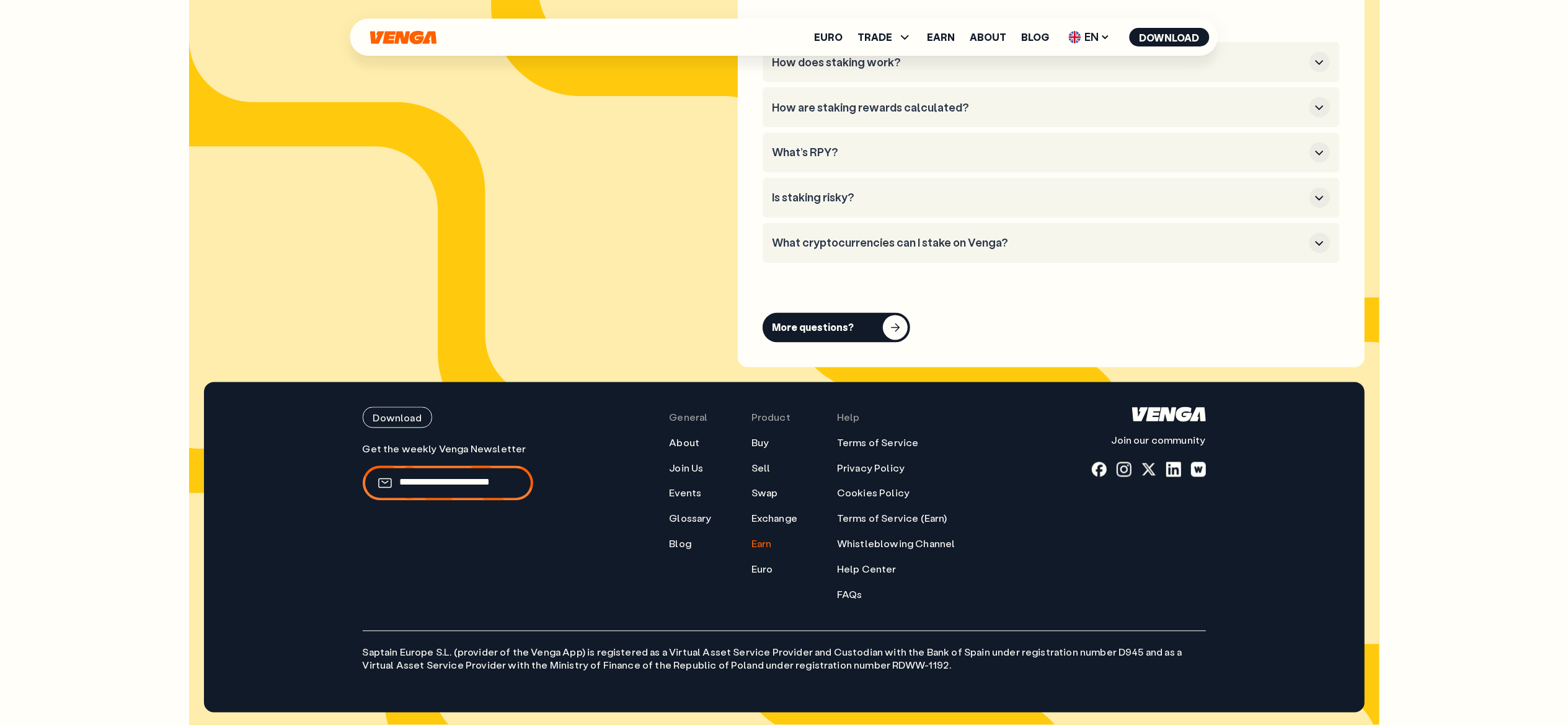 scroll, scrollTop: 6933, scrollLeft: 0, axis: vertical 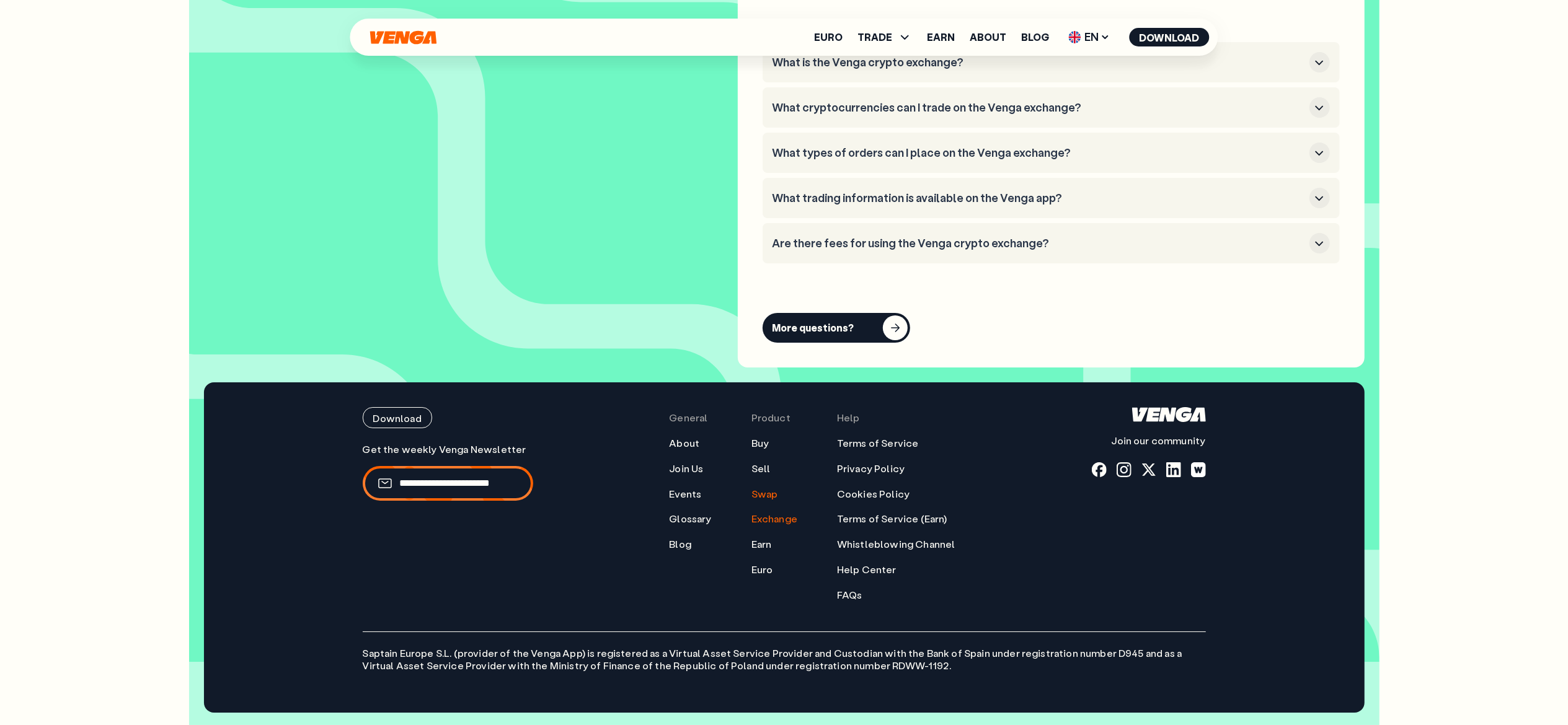 click on "Swap" at bounding box center [764, 494] 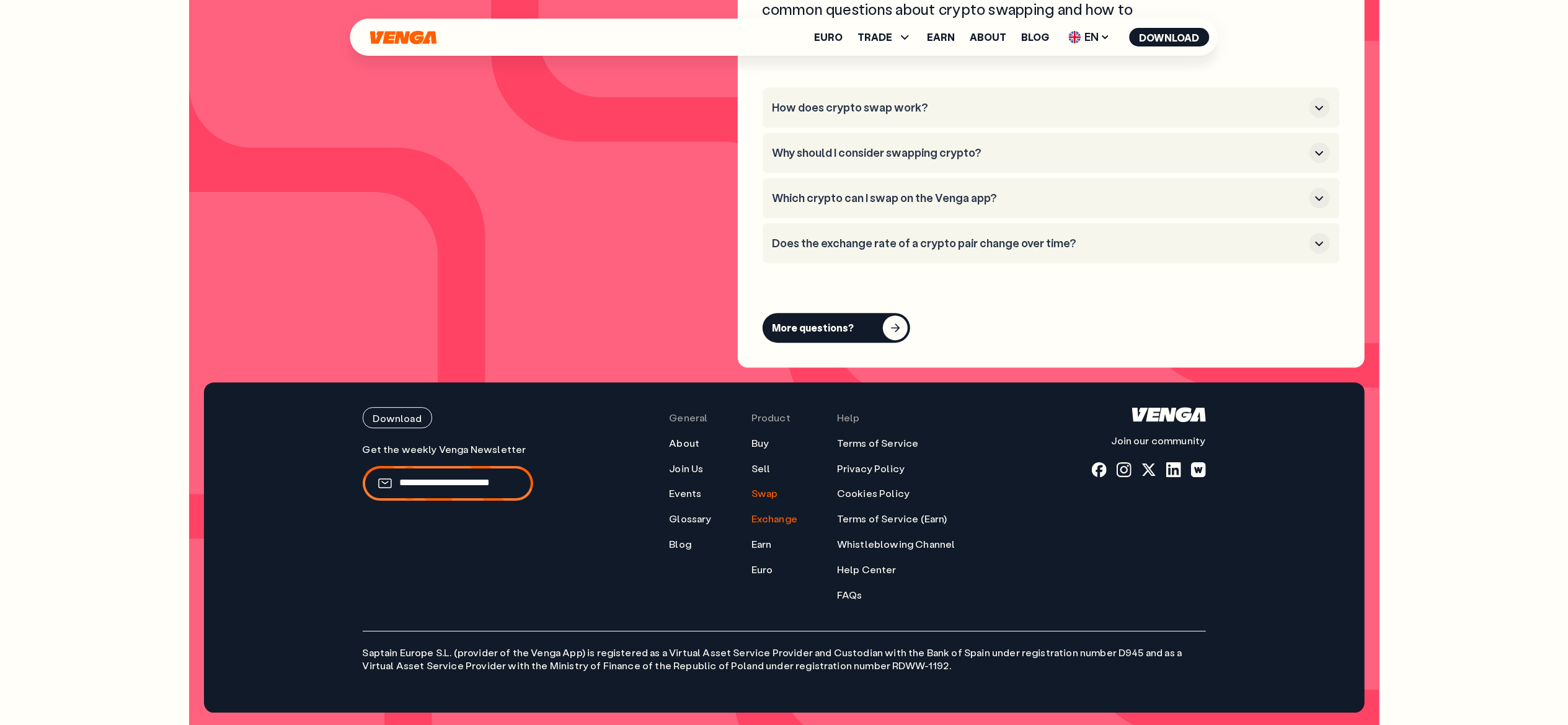 scroll, scrollTop: 3691, scrollLeft: 0, axis: vertical 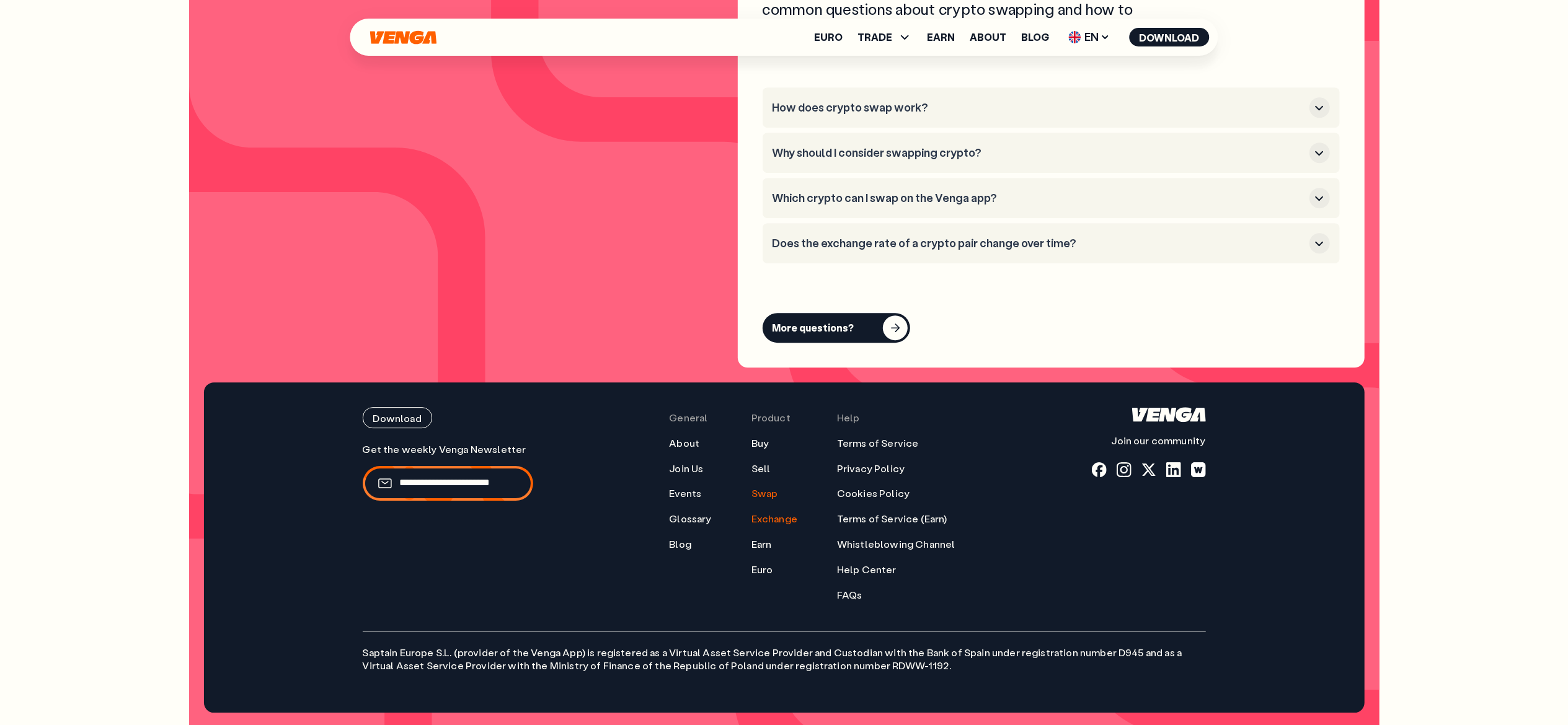 click on "Exchange" at bounding box center (774, 519) 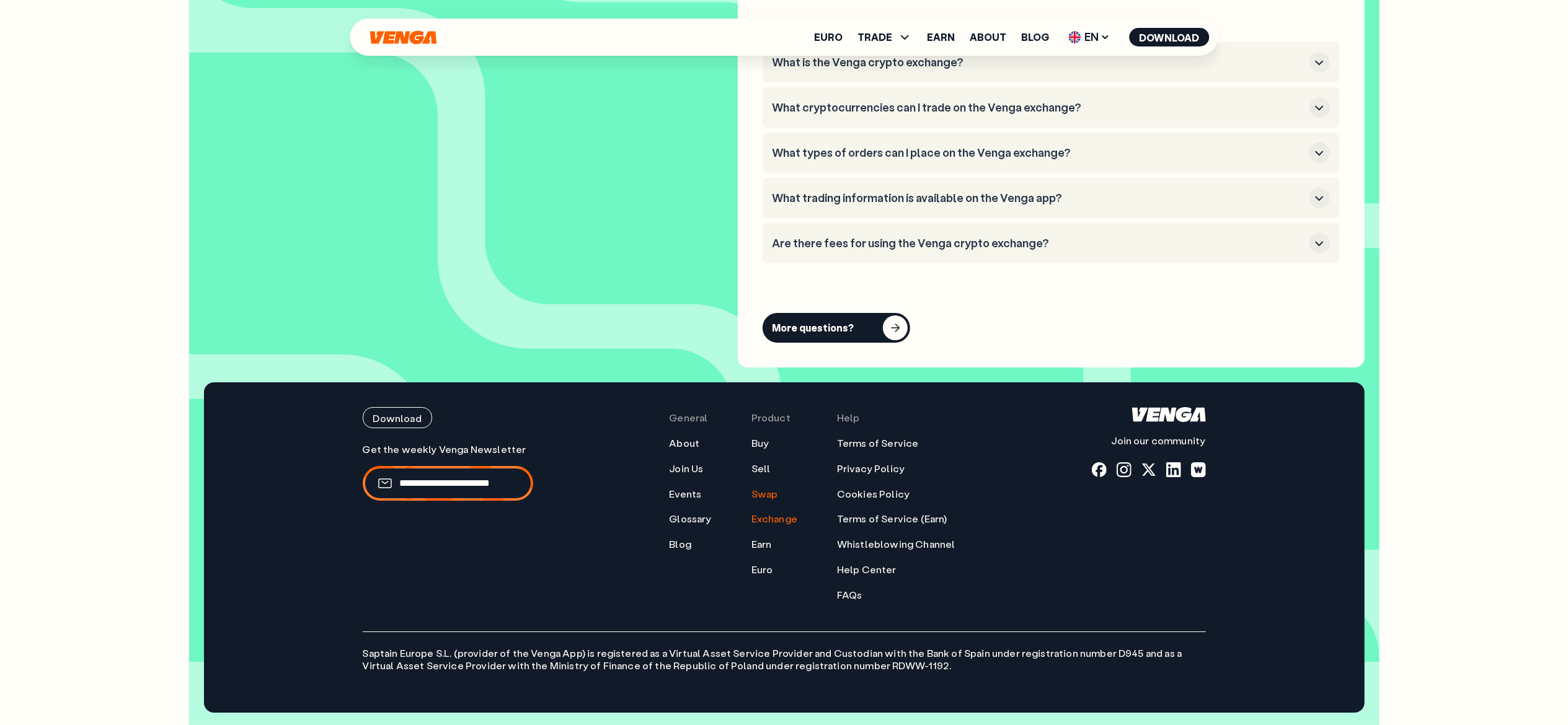 scroll, scrollTop: 4375, scrollLeft: 0, axis: vertical 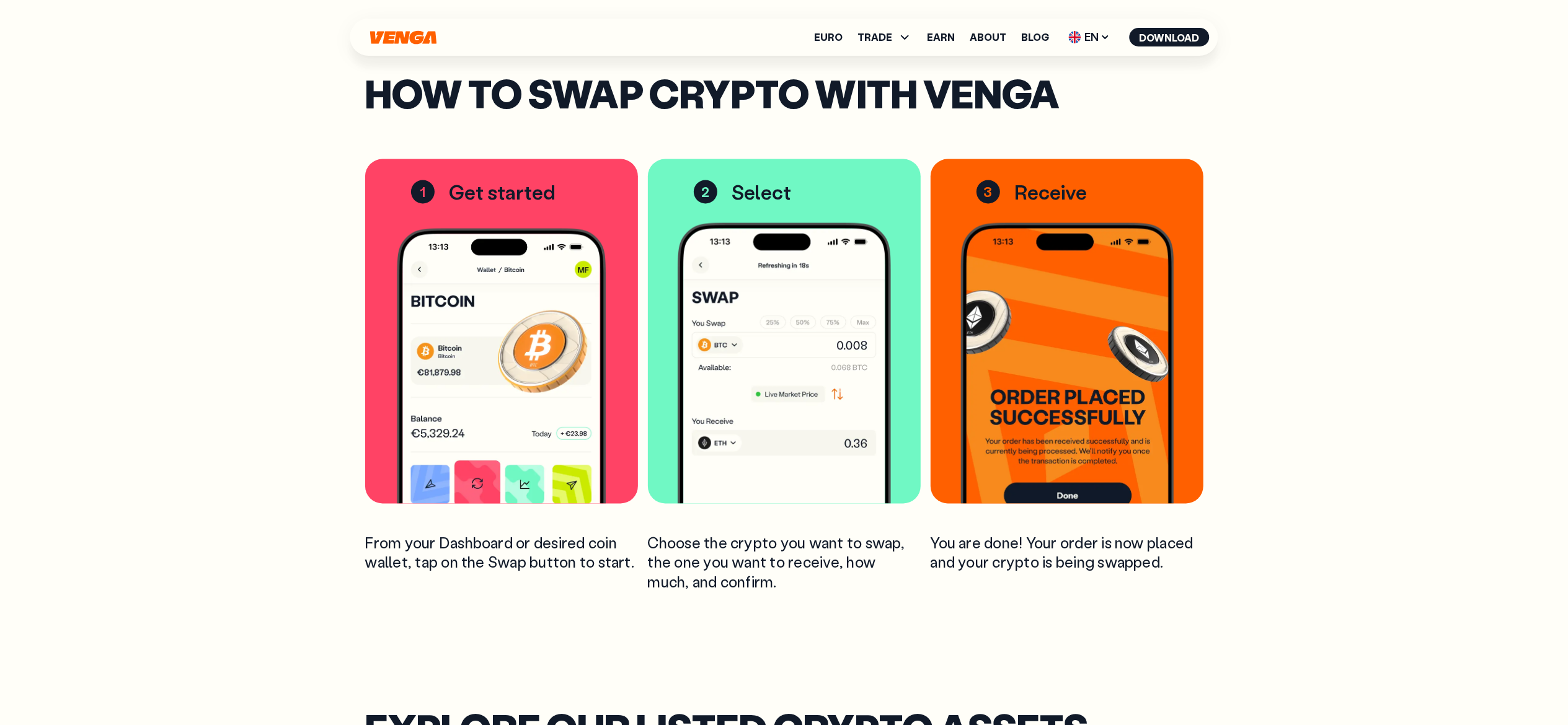 click at bounding box center (784, 363) 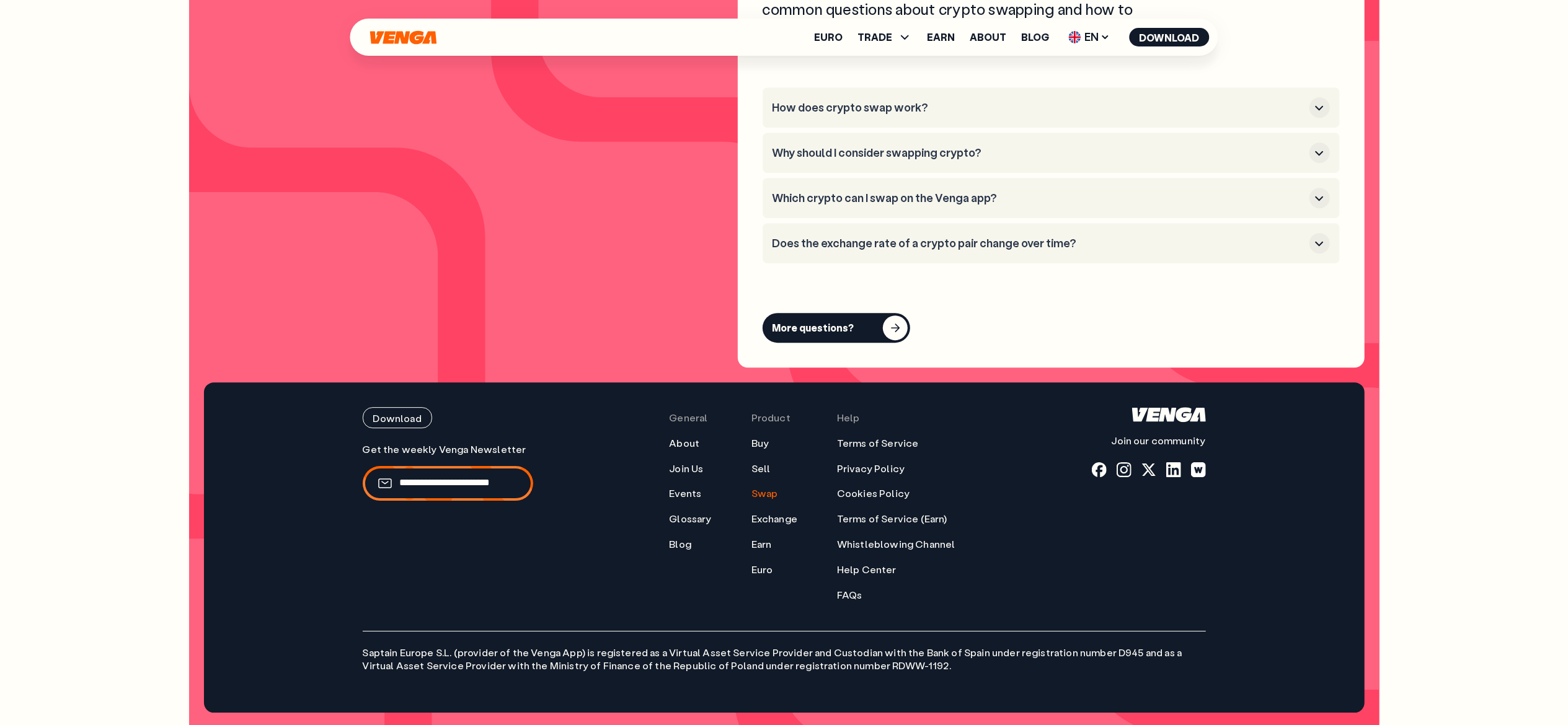 scroll, scrollTop: 3691, scrollLeft: 0, axis: vertical 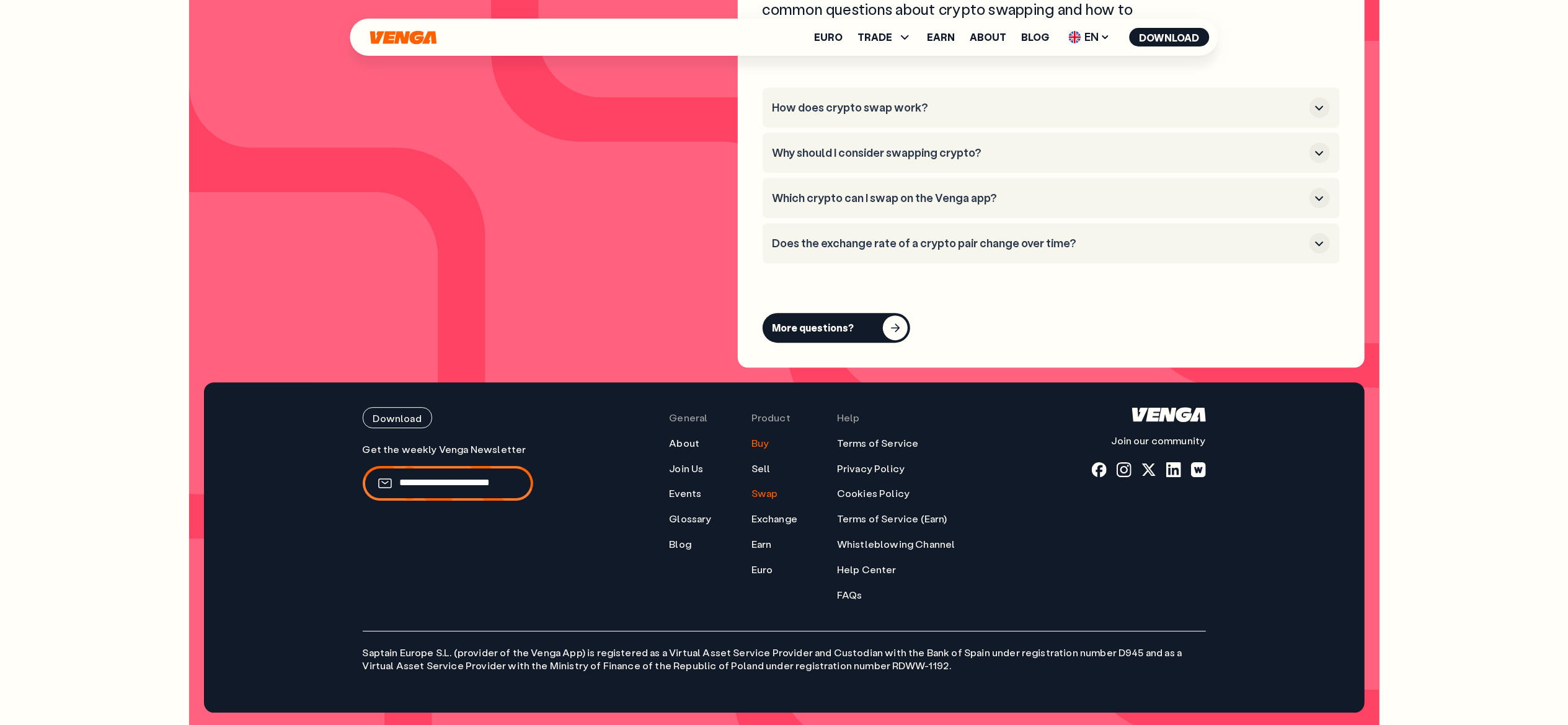 click on "Buy" at bounding box center [760, 443] 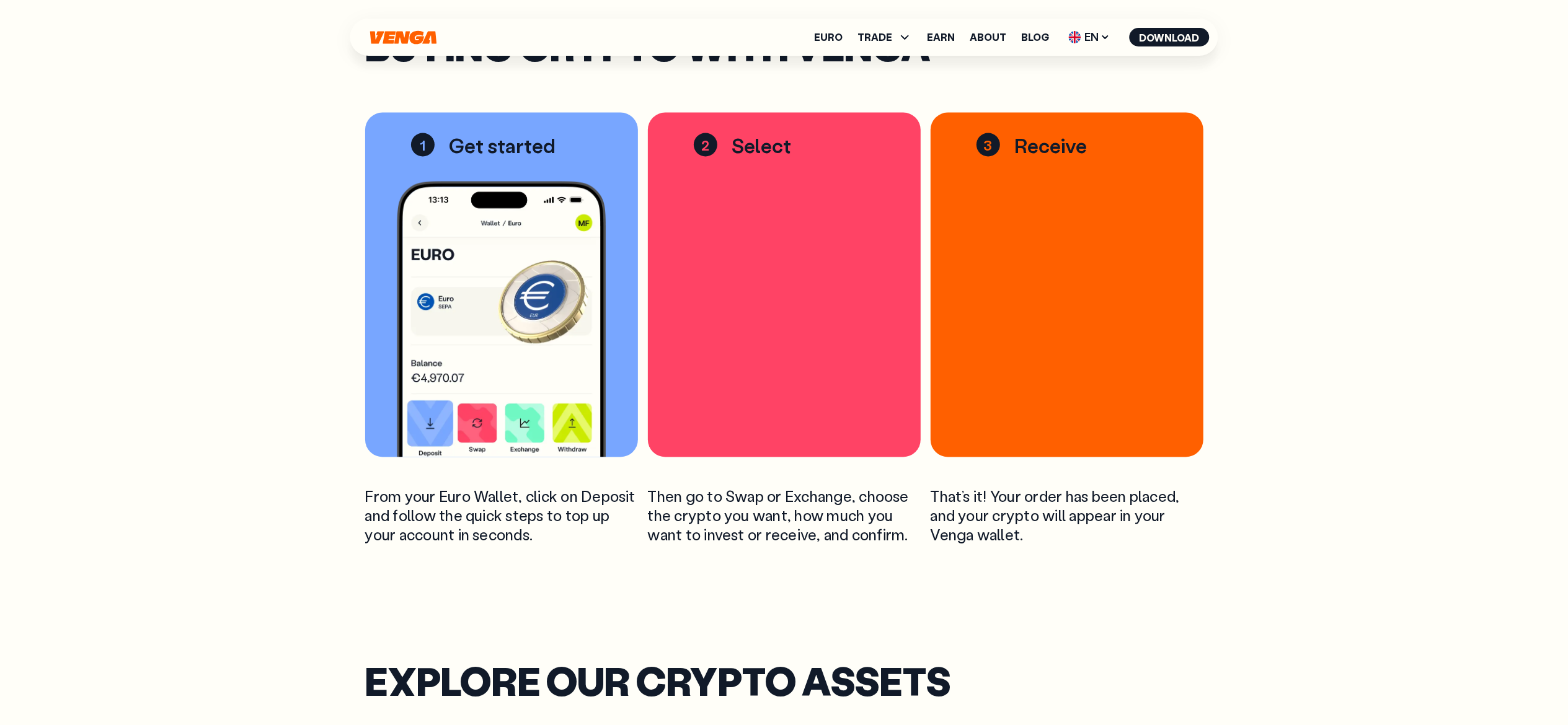 scroll, scrollTop: 2005, scrollLeft: 0, axis: vertical 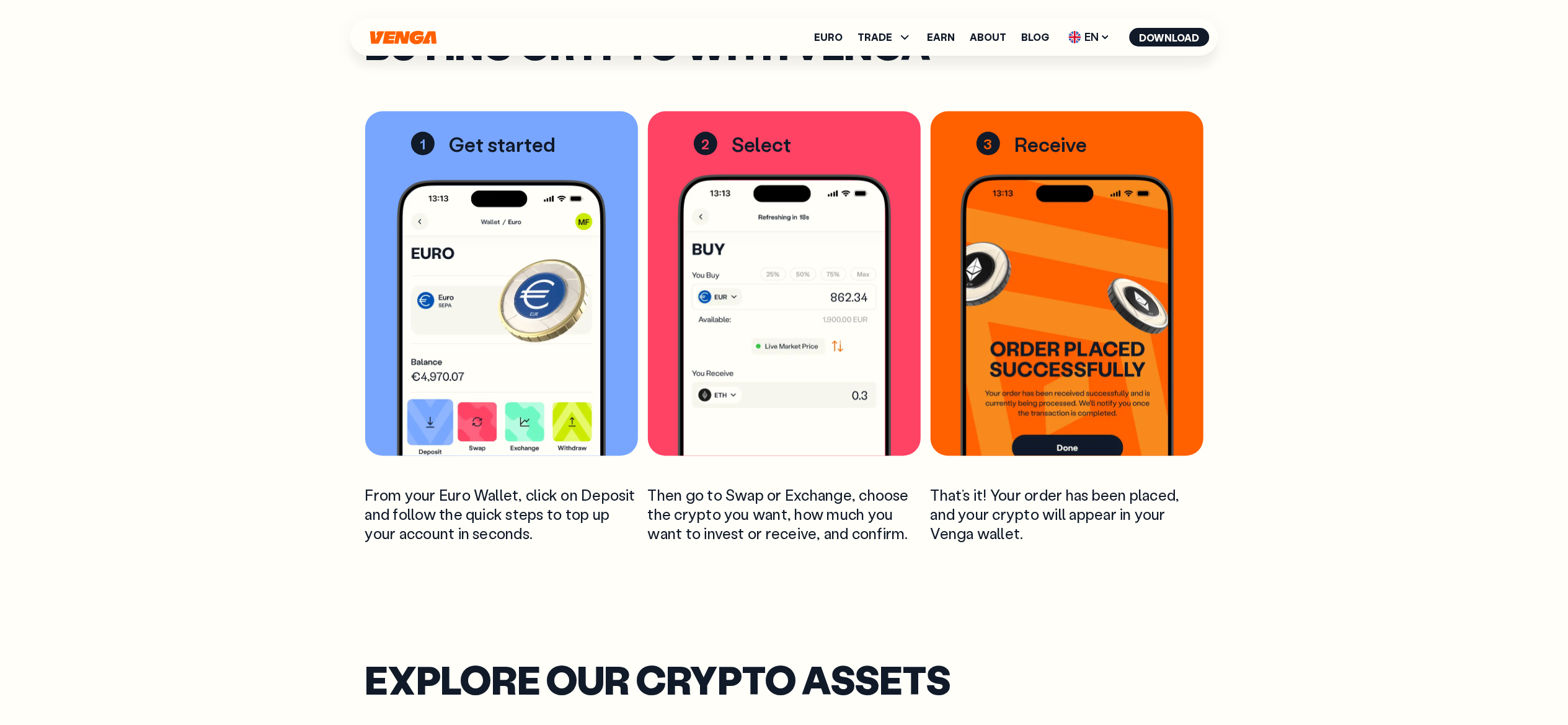 drag, startPoint x: 777, startPoint y: 336, endPoint x: 698, endPoint y: 461, distance: 147.87157 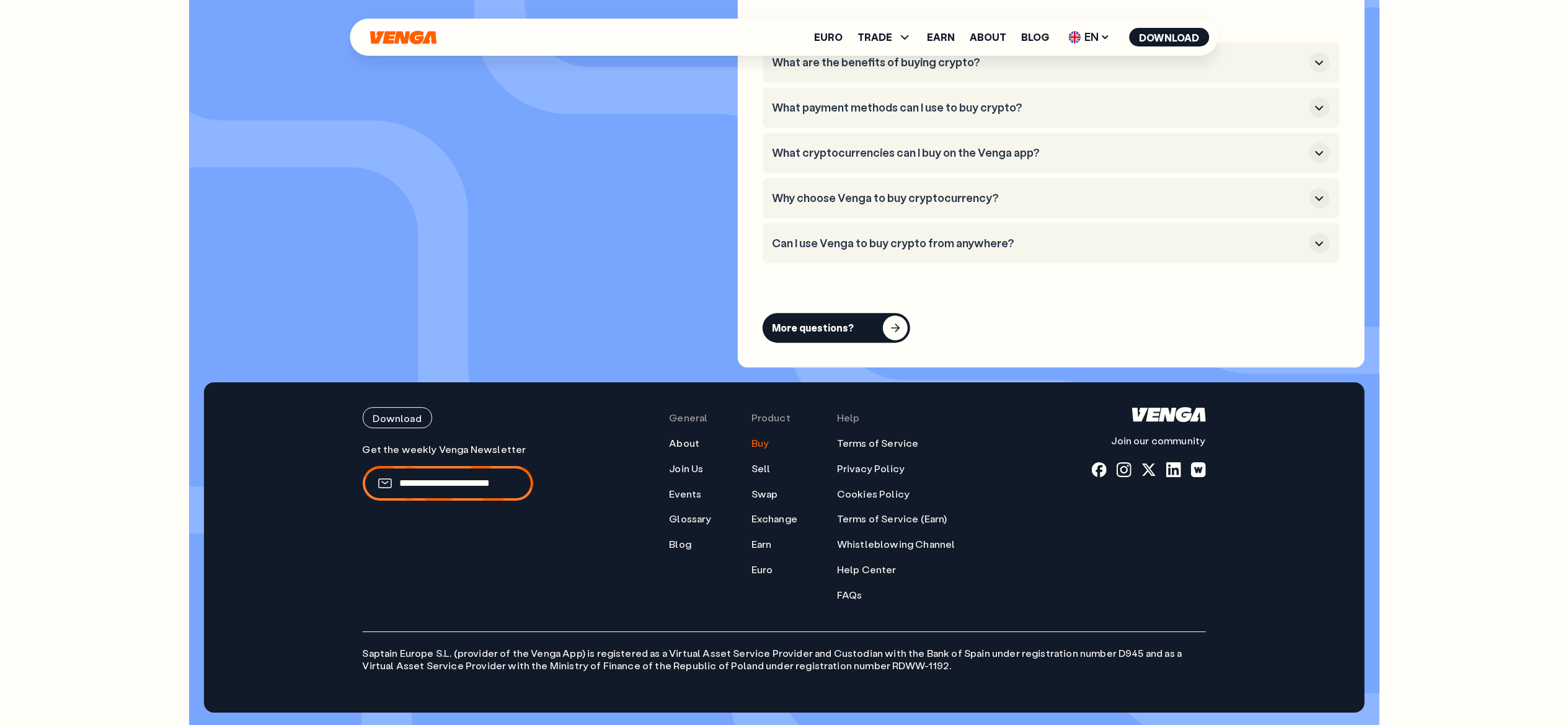 scroll, scrollTop: 3753, scrollLeft: 0, axis: vertical 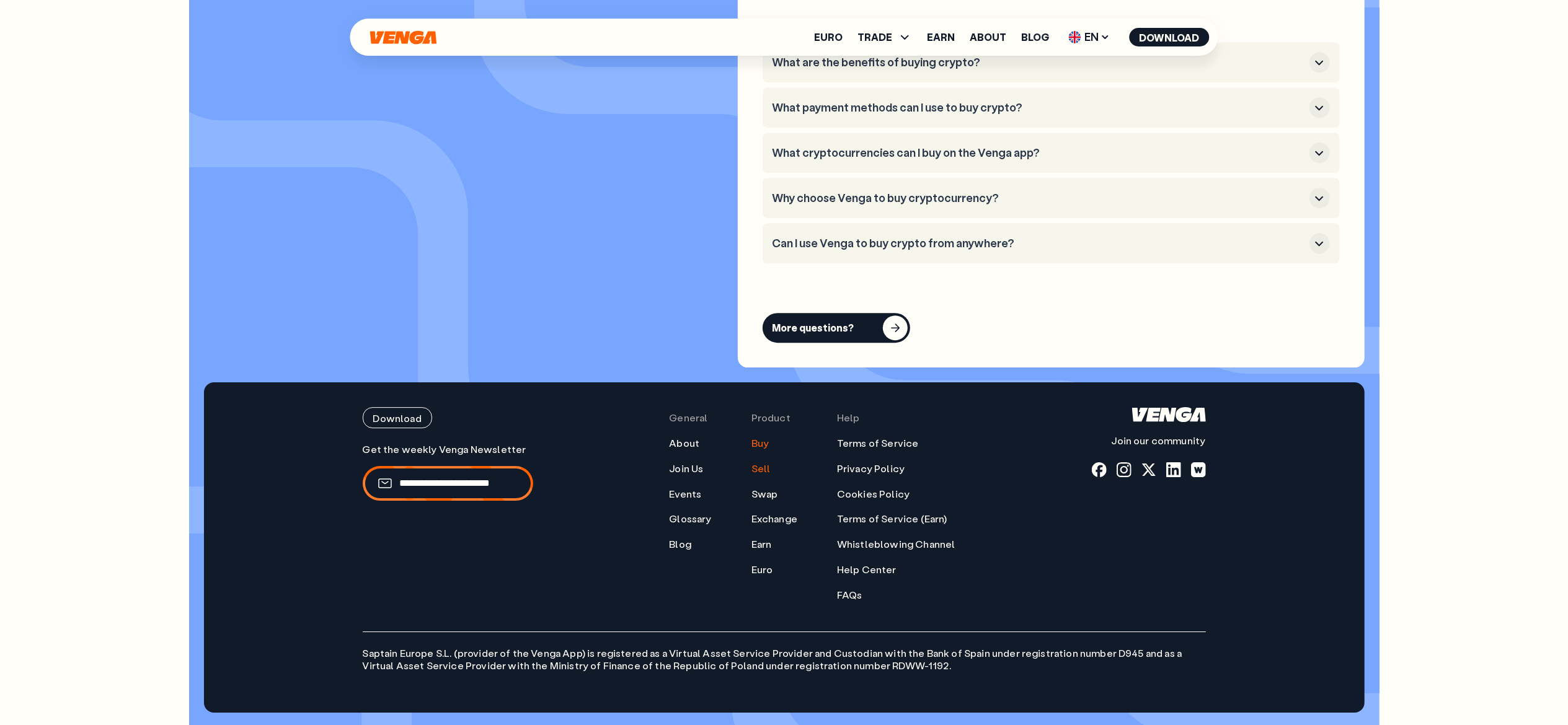 click on "Sell" at bounding box center [761, 468] 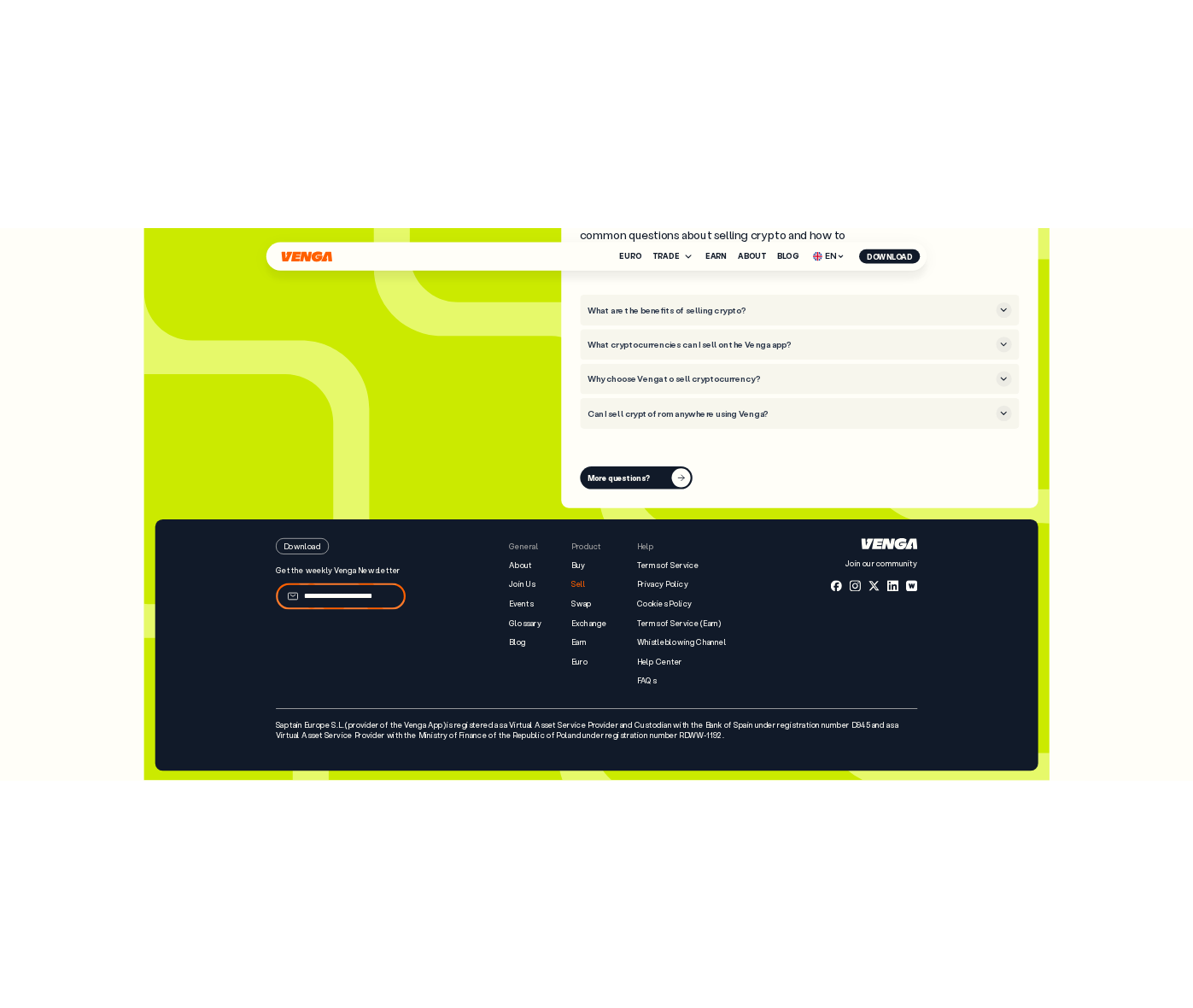 scroll, scrollTop: 5091, scrollLeft: 0, axis: vertical 